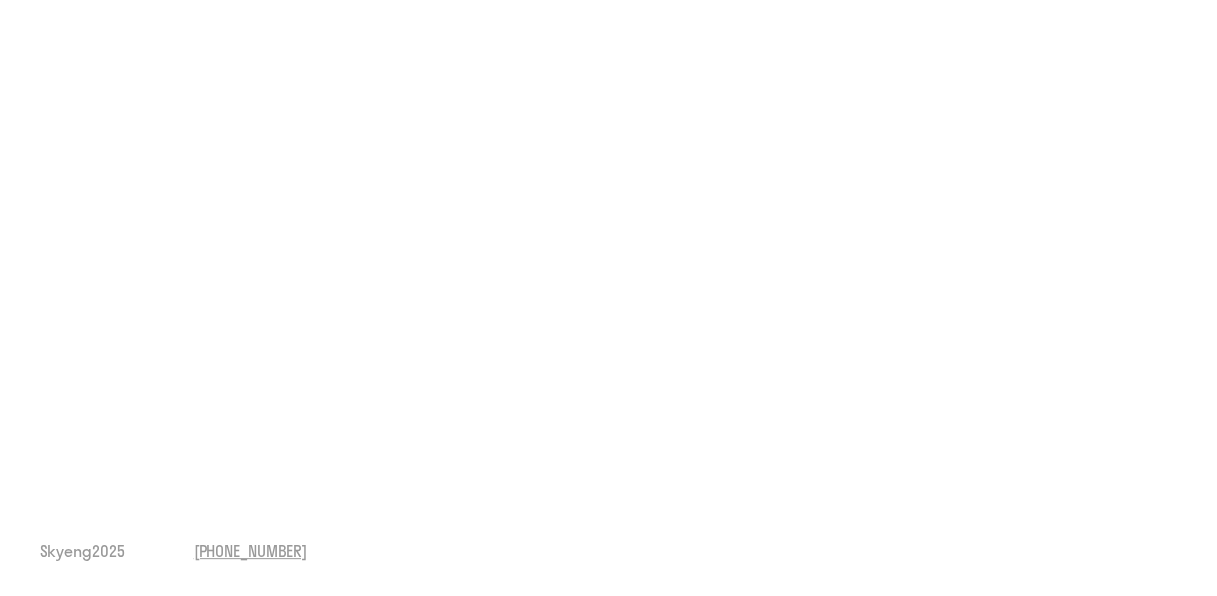 scroll, scrollTop: 0, scrollLeft: 0, axis: both 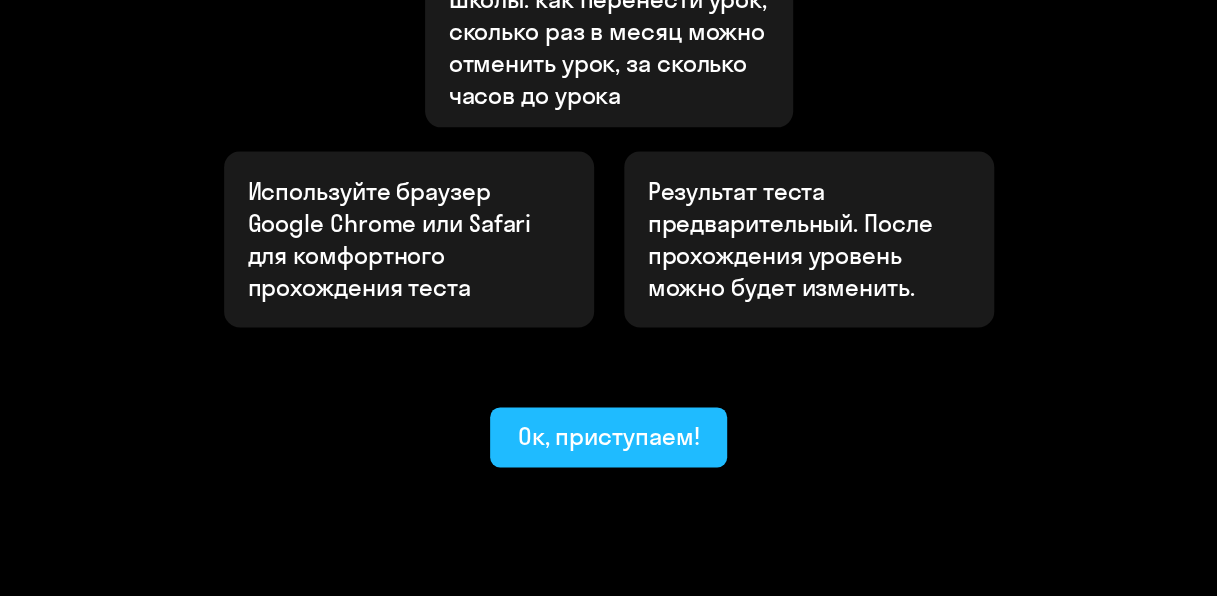 click on "Ок, приступаем!" 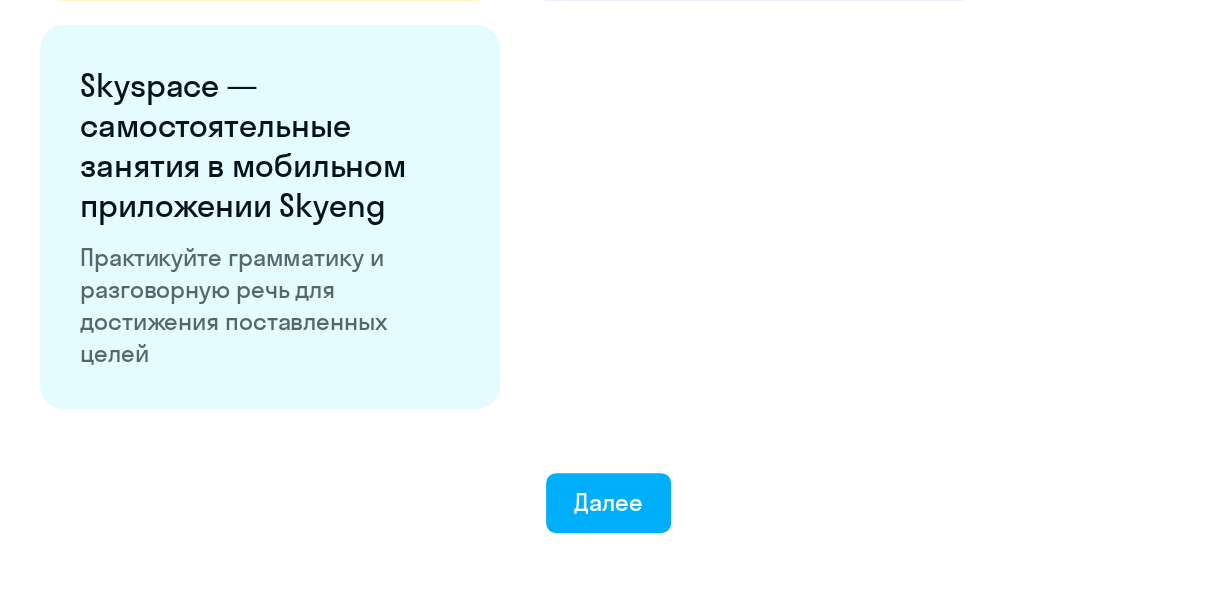 scroll, scrollTop: 3823, scrollLeft: 0, axis: vertical 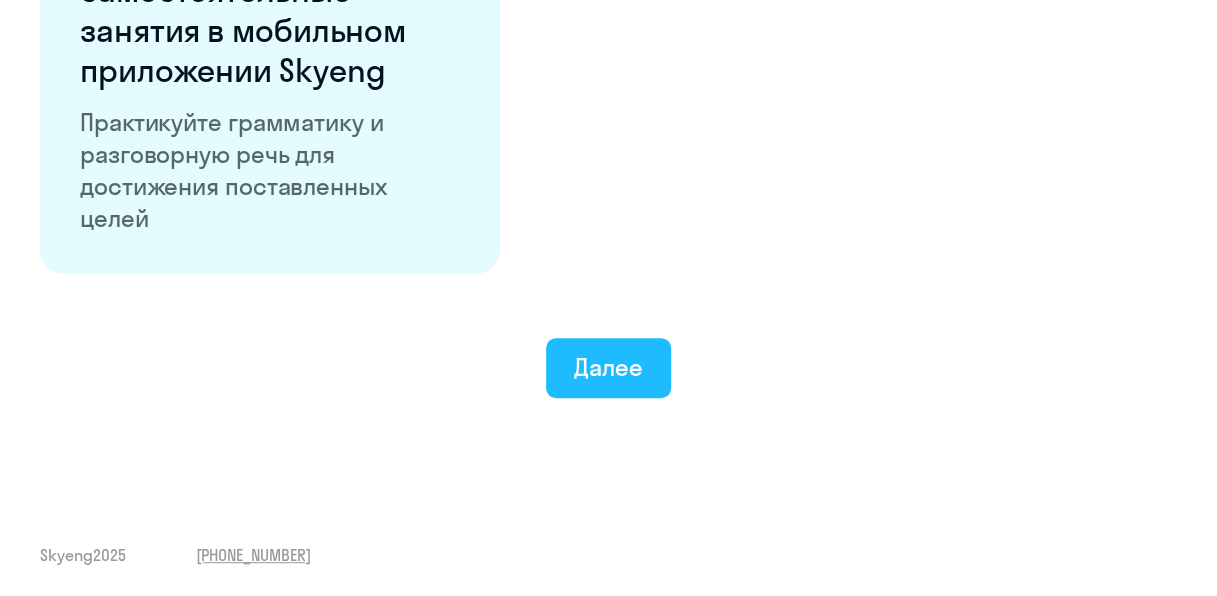 click on "Далее" 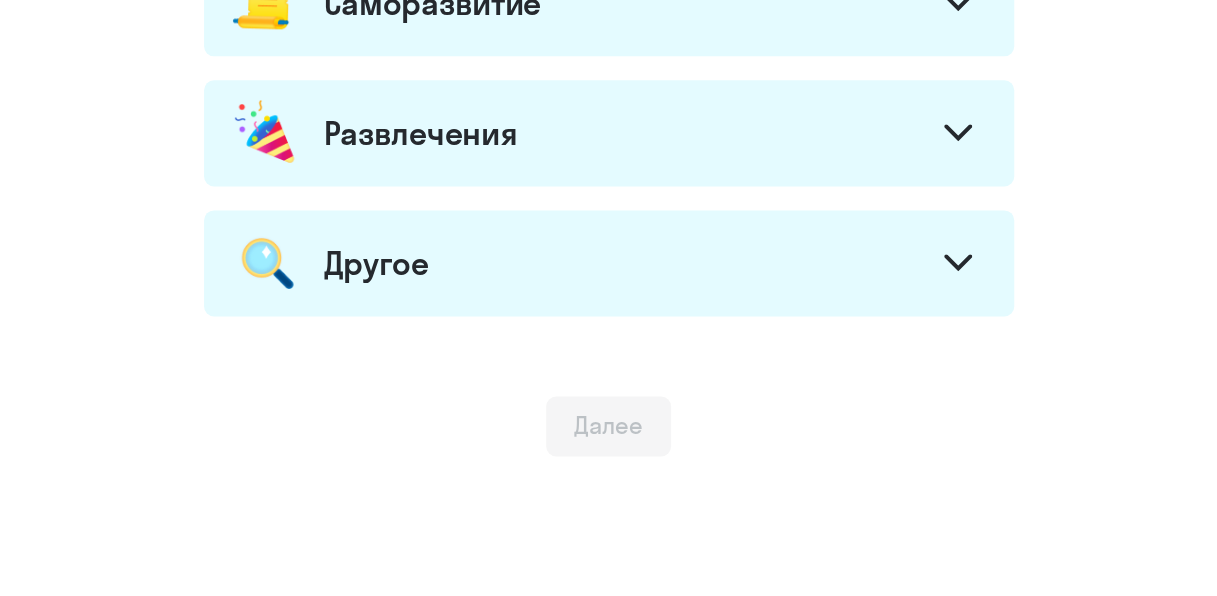 scroll, scrollTop: 1308, scrollLeft: 0, axis: vertical 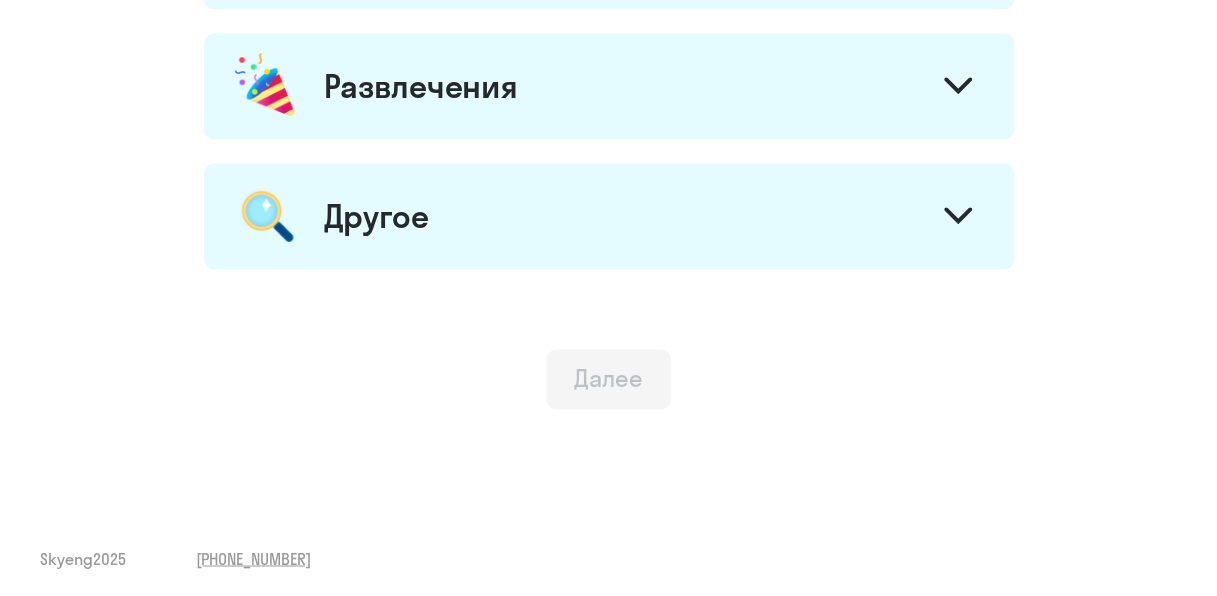 click on "Другое" 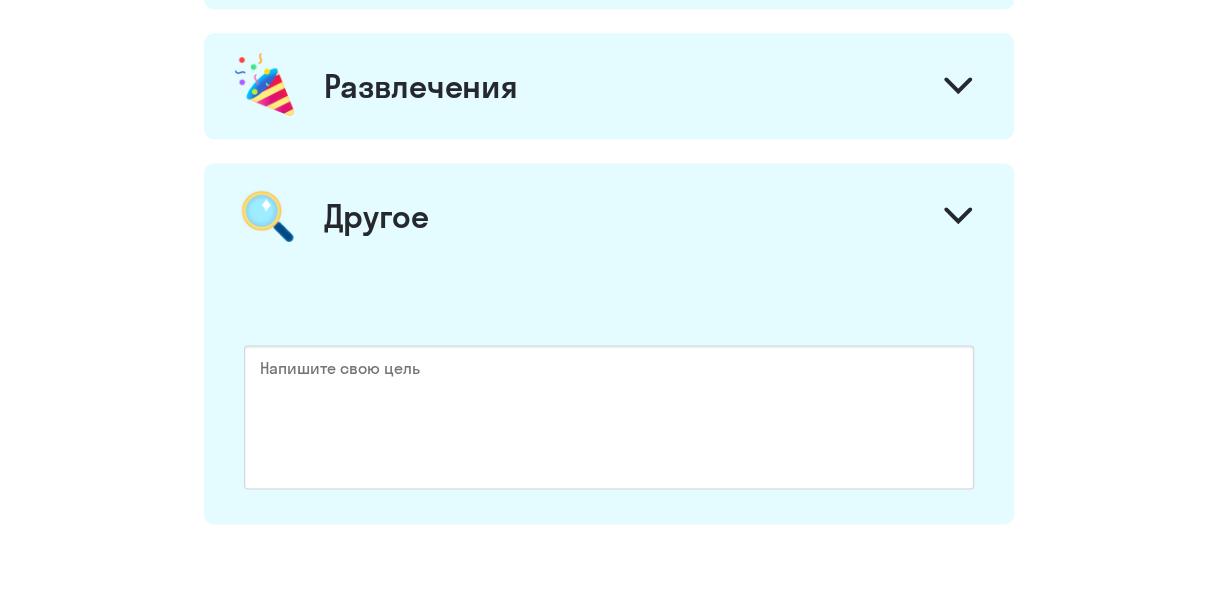 click on "Развлечения" 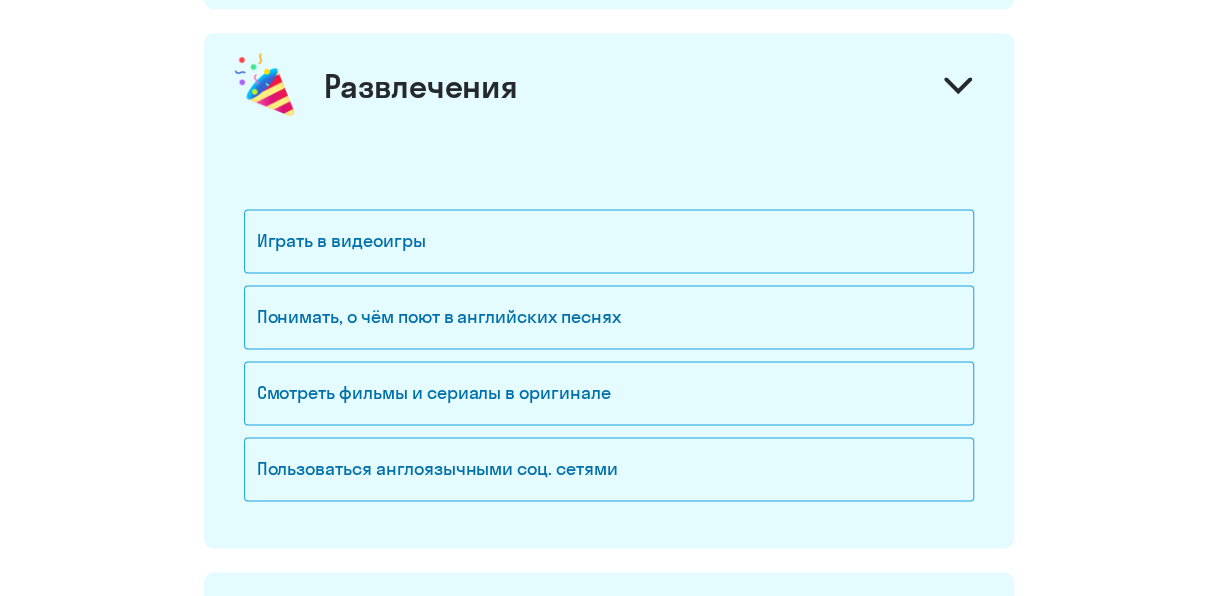 click on "Играть в видеоигры" 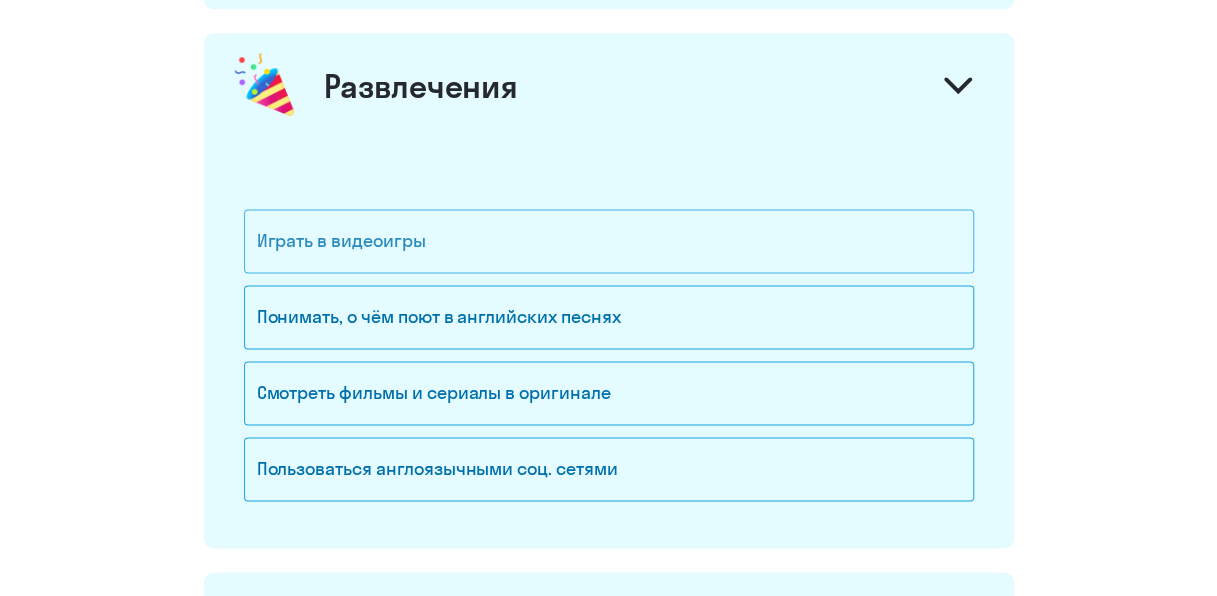 click on "Играть в видеоигры" 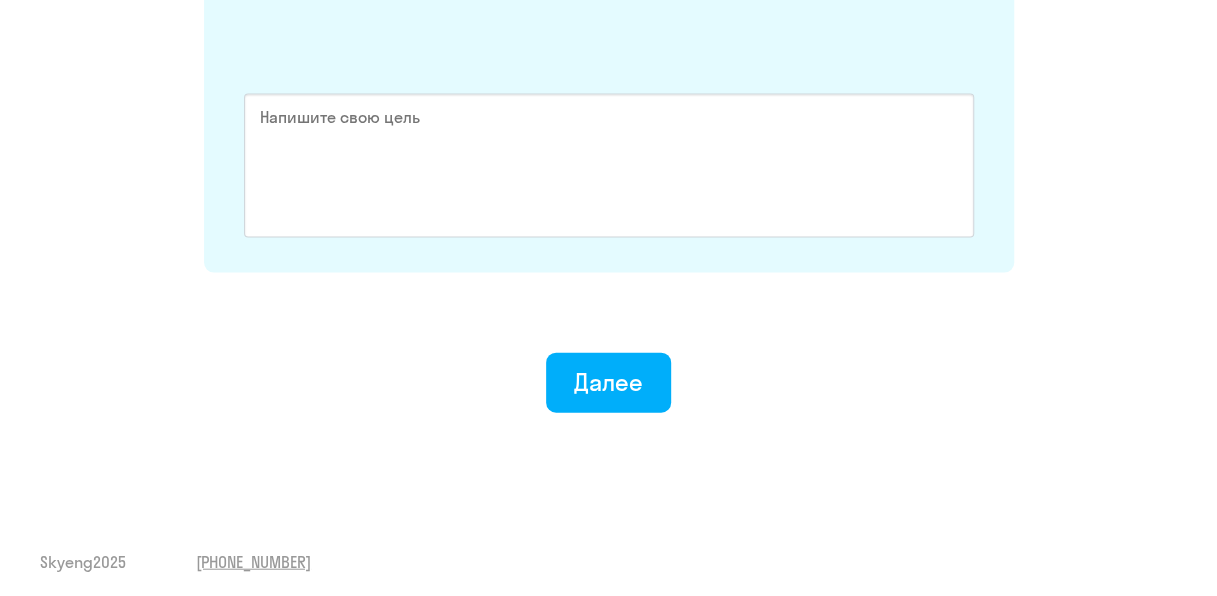 scroll, scrollTop: 1969, scrollLeft: 0, axis: vertical 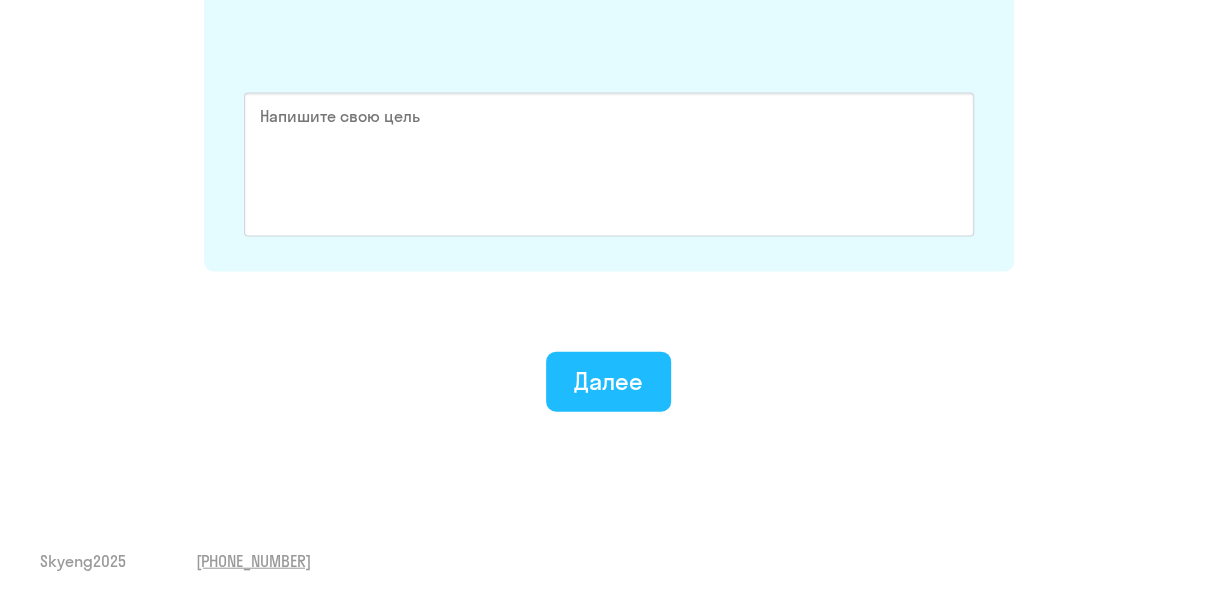 click on "Далее" 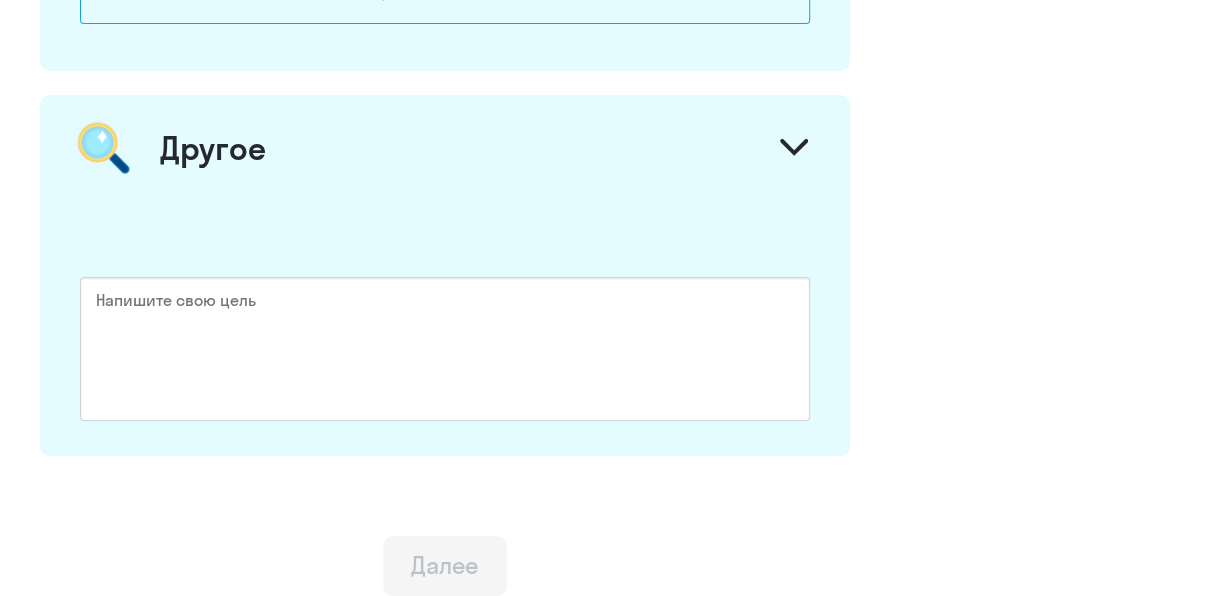 scroll, scrollTop: 0, scrollLeft: 0, axis: both 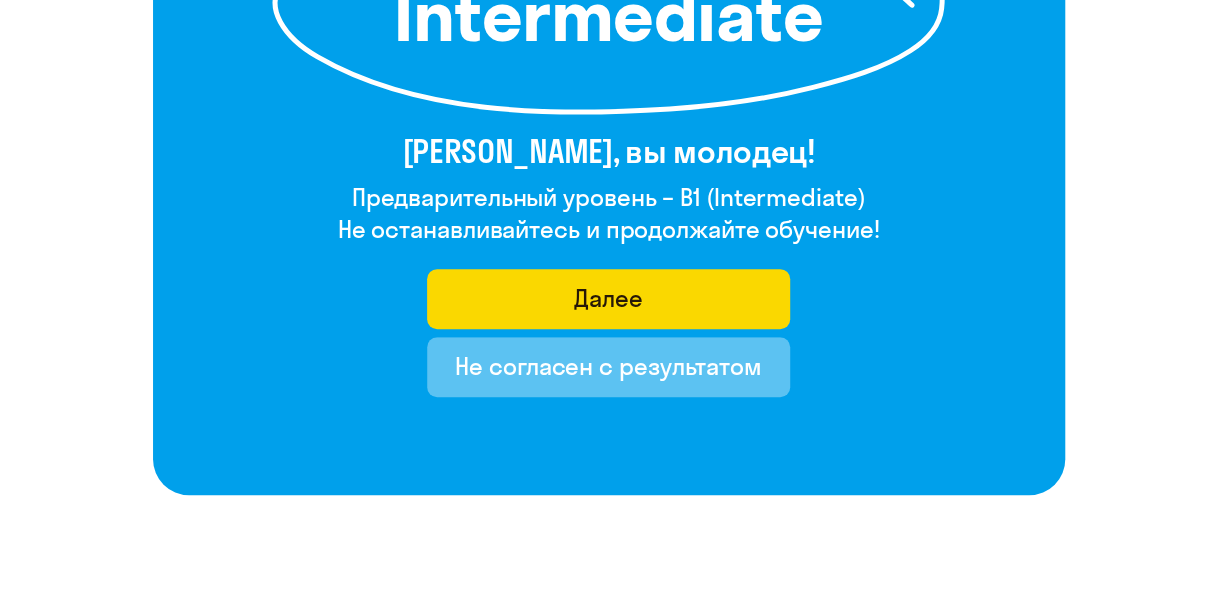 click on "Не согласен с результатом" 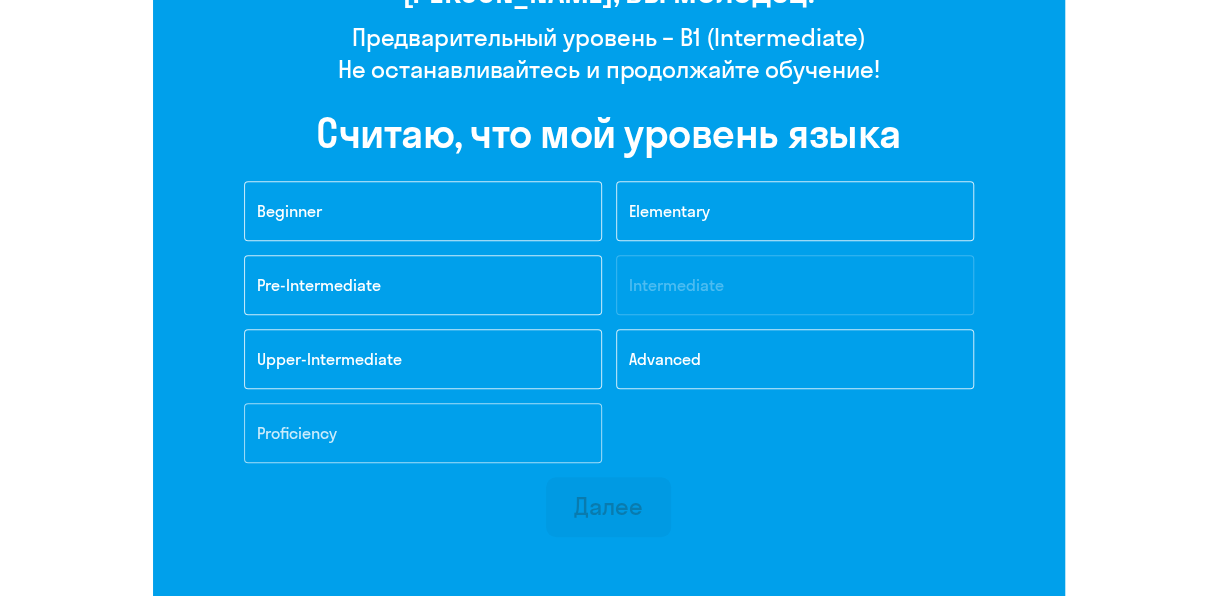 scroll, scrollTop: 600, scrollLeft: 0, axis: vertical 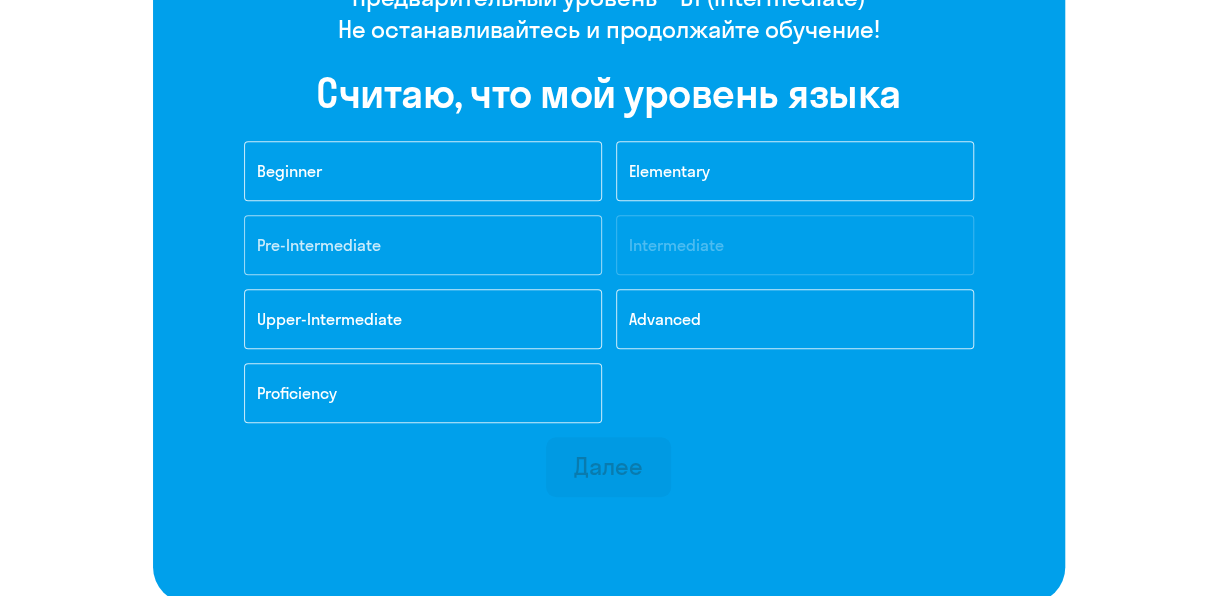 click on "Pre-Intermediate" 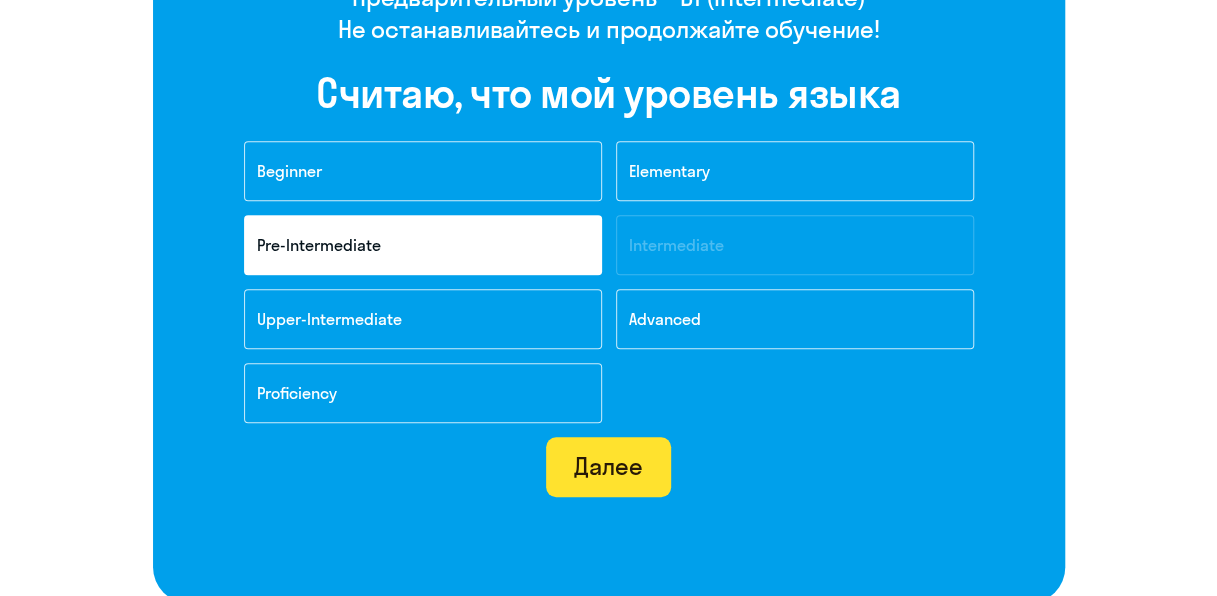 click on "Далее" 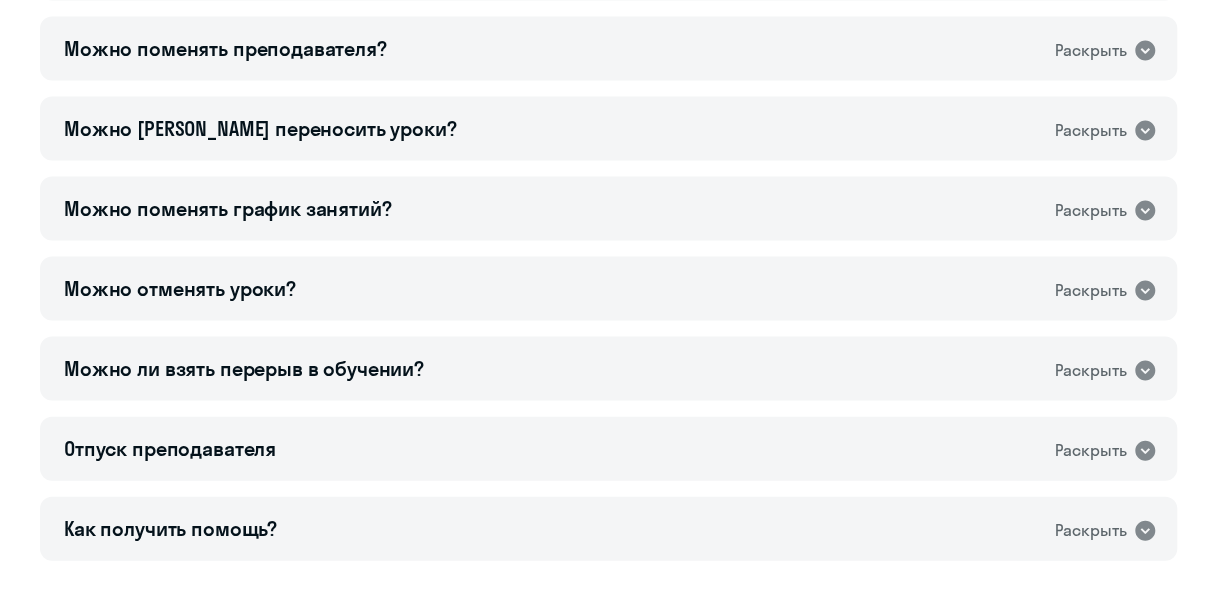 scroll, scrollTop: 2039, scrollLeft: 0, axis: vertical 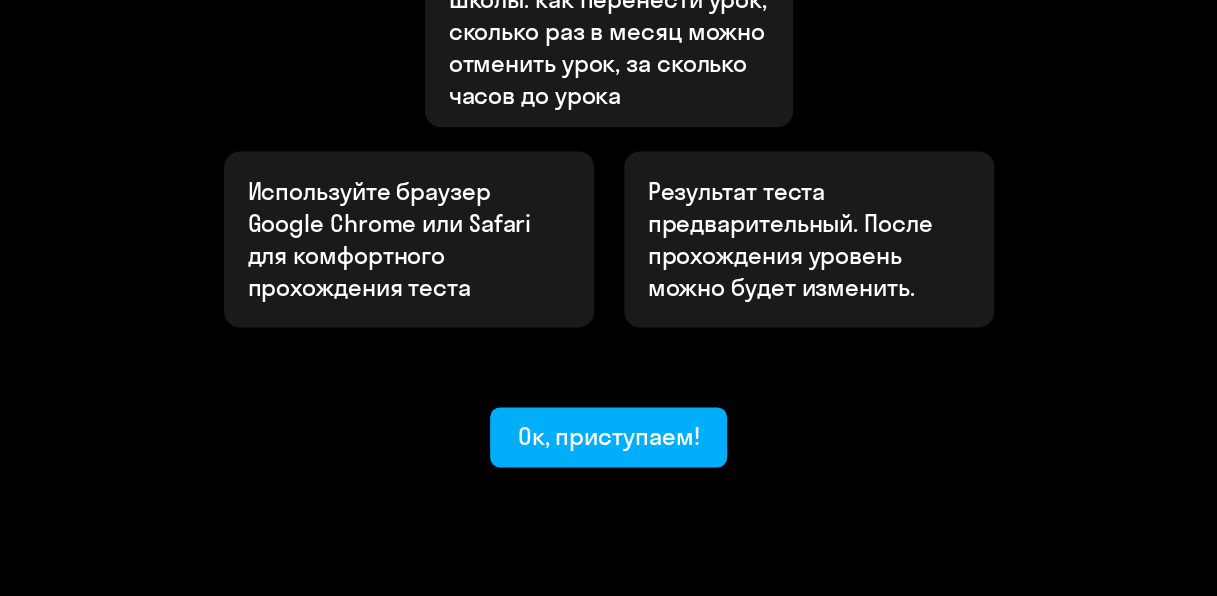click on "Ок, приступаем!" 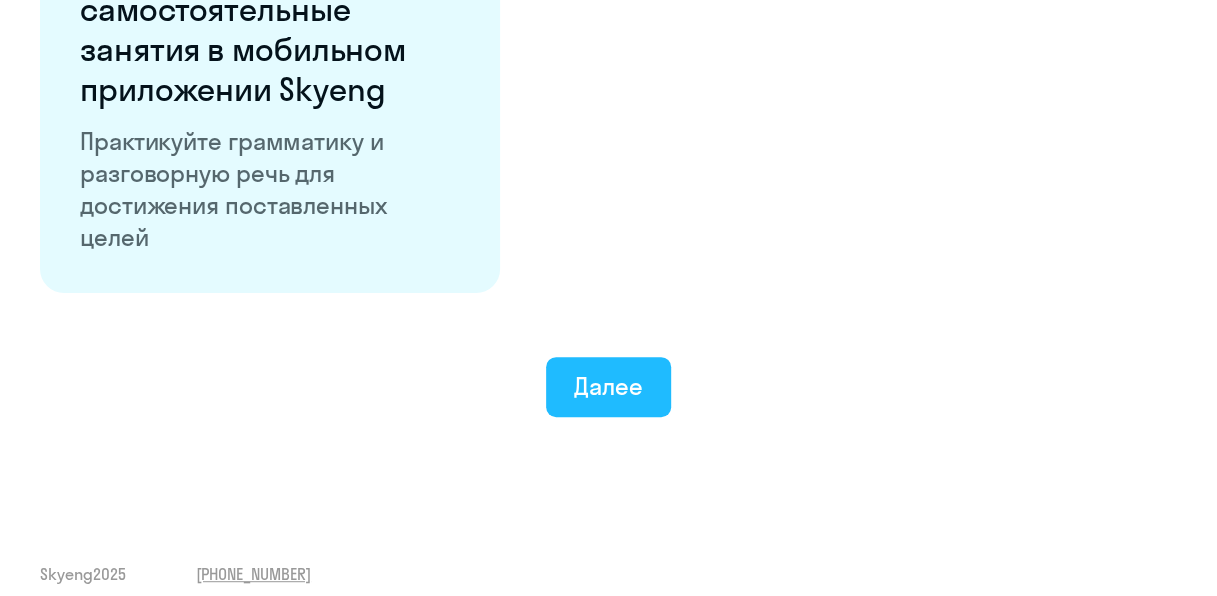 scroll, scrollTop: 3823, scrollLeft: 0, axis: vertical 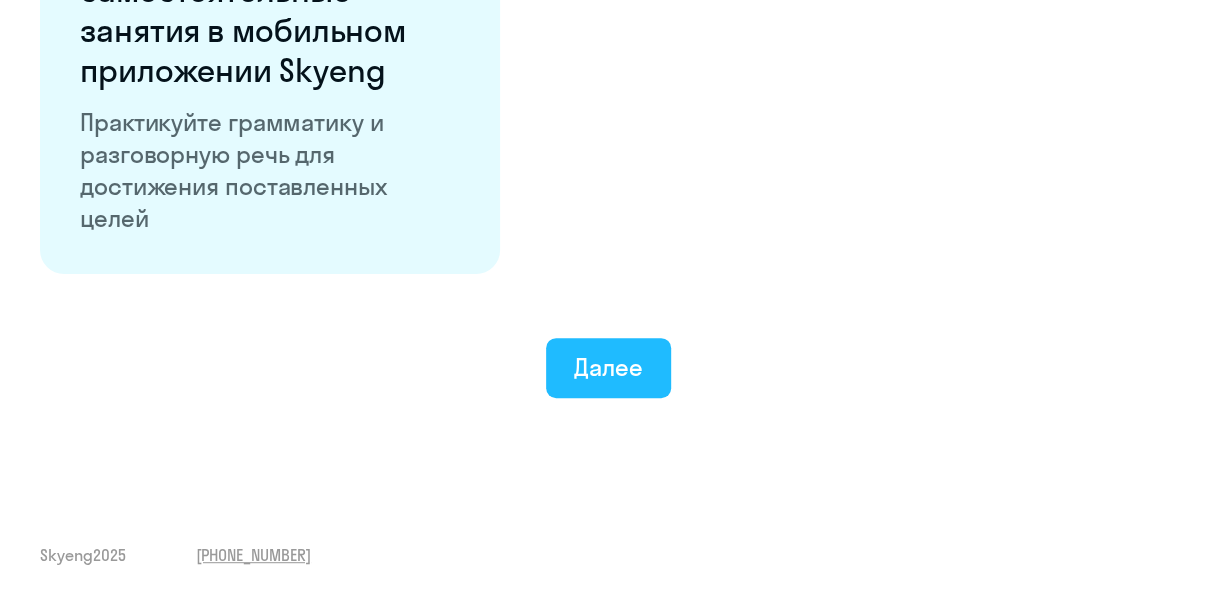 click on "Далее" 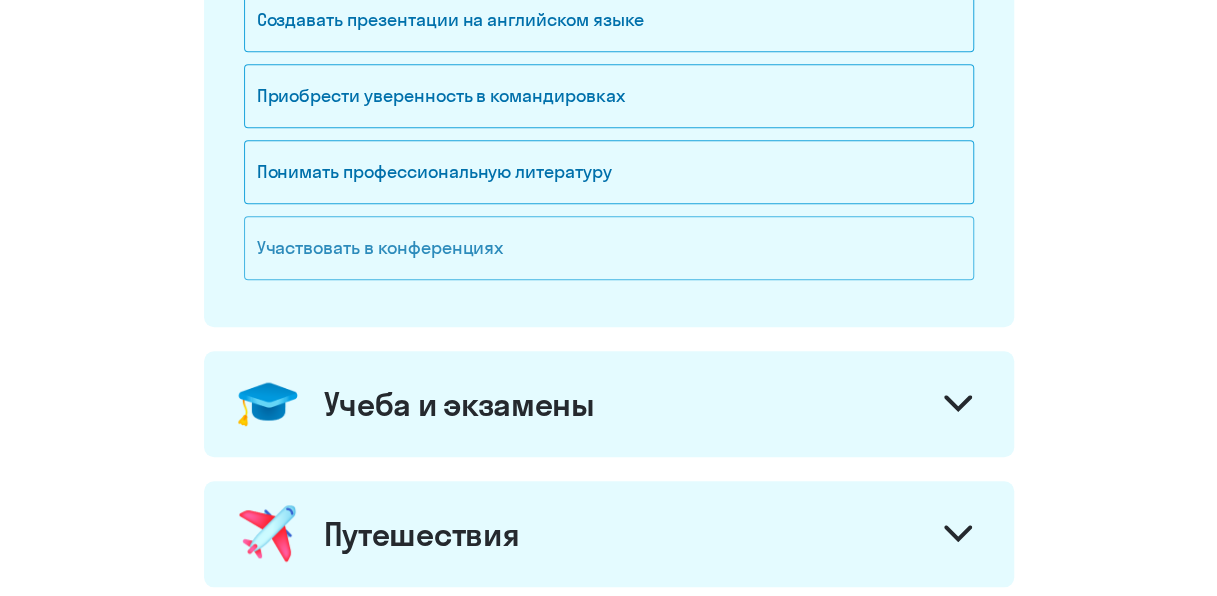 click on "Участвовать в конференциях" 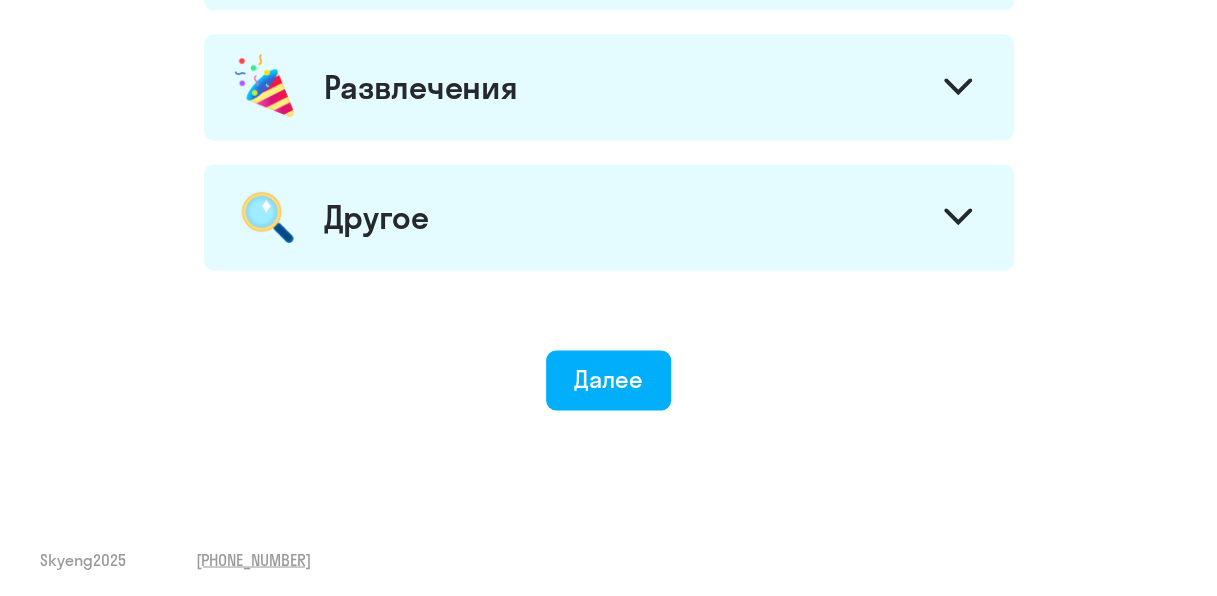 scroll, scrollTop: 1308, scrollLeft: 0, axis: vertical 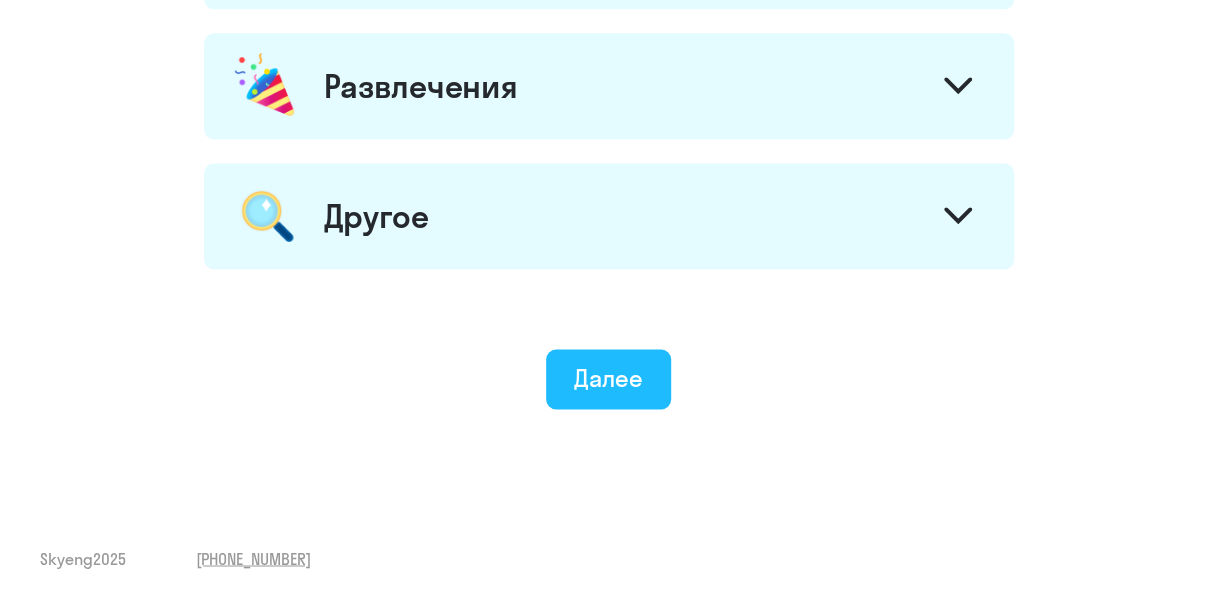 click on "Далее" 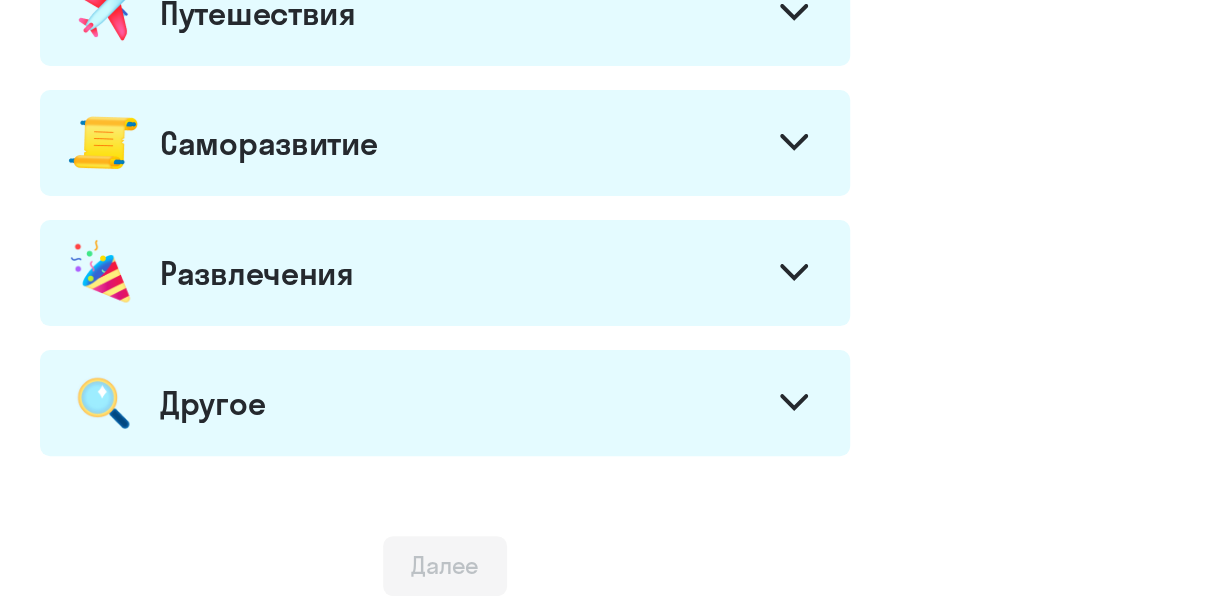 scroll, scrollTop: 0, scrollLeft: 0, axis: both 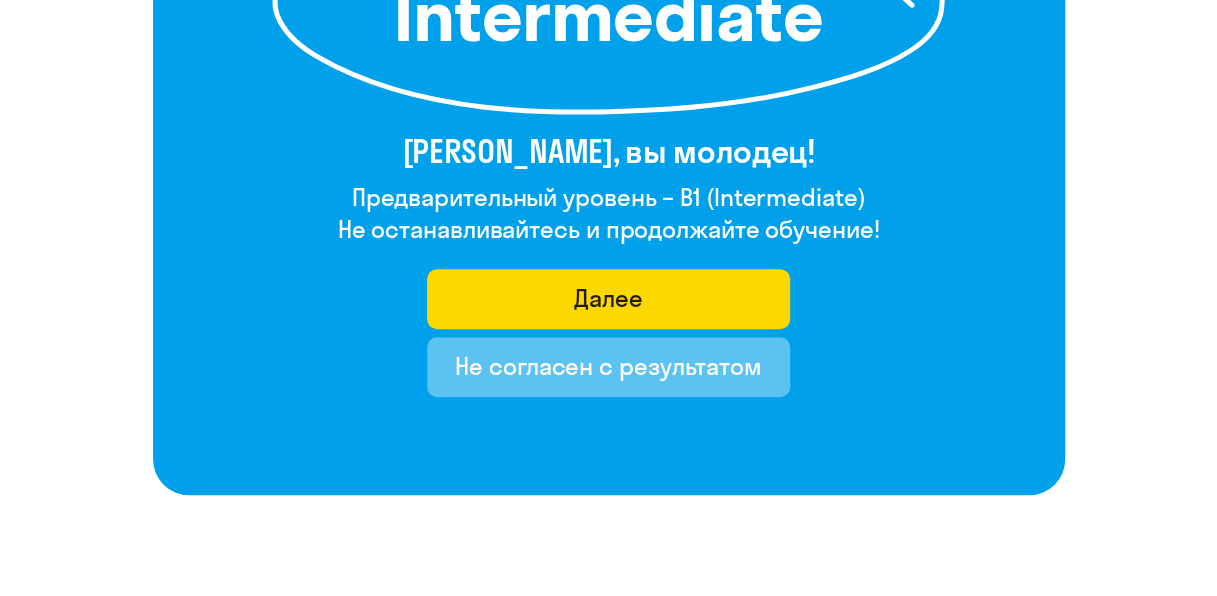 click on "Не согласен с результатом" 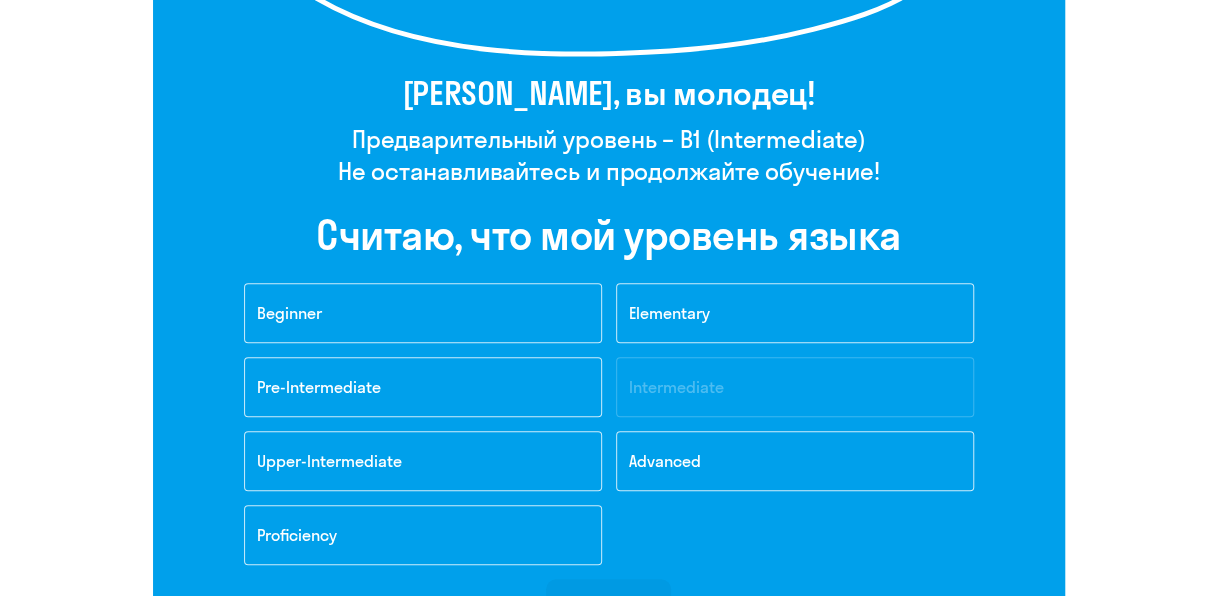 scroll, scrollTop: 500, scrollLeft: 0, axis: vertical 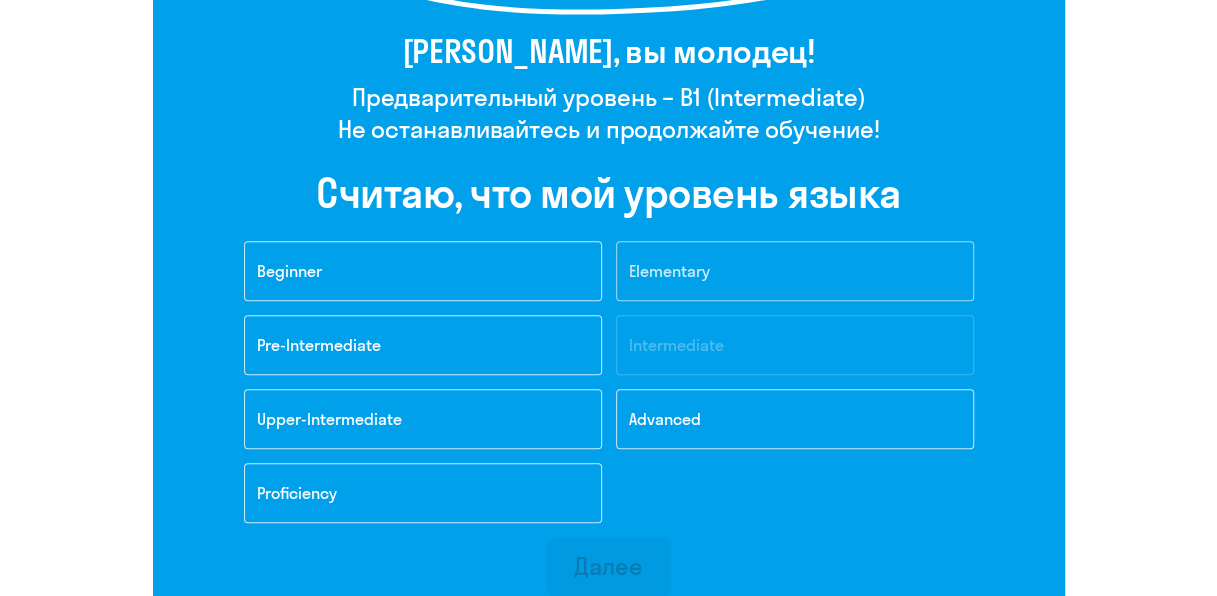 click on "Elementary" 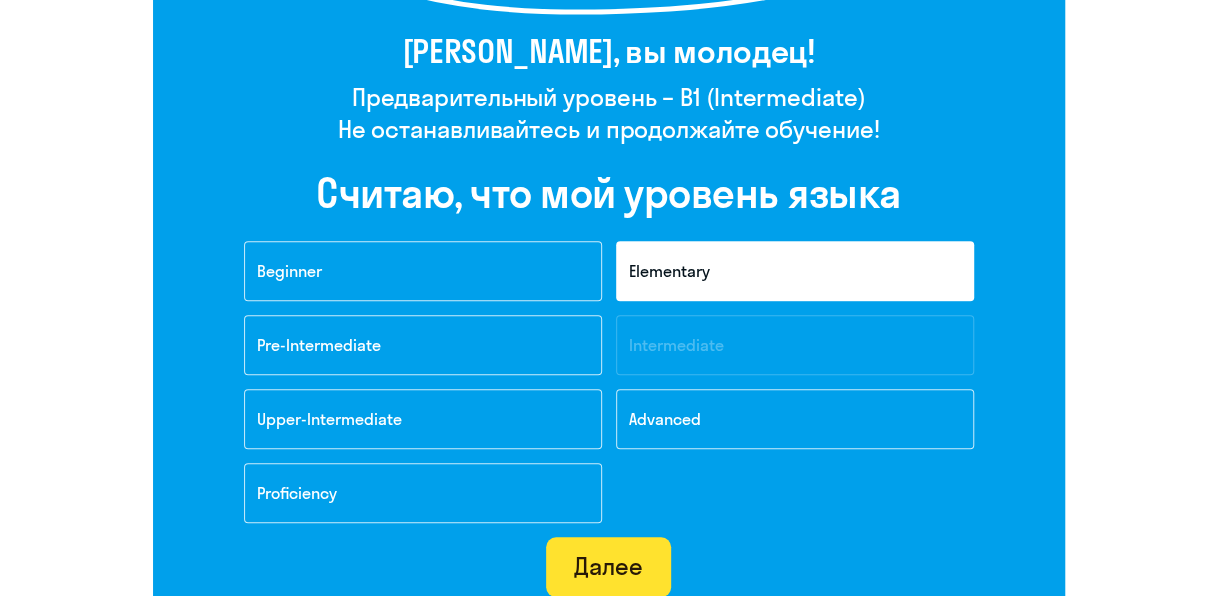 click on "Далее" 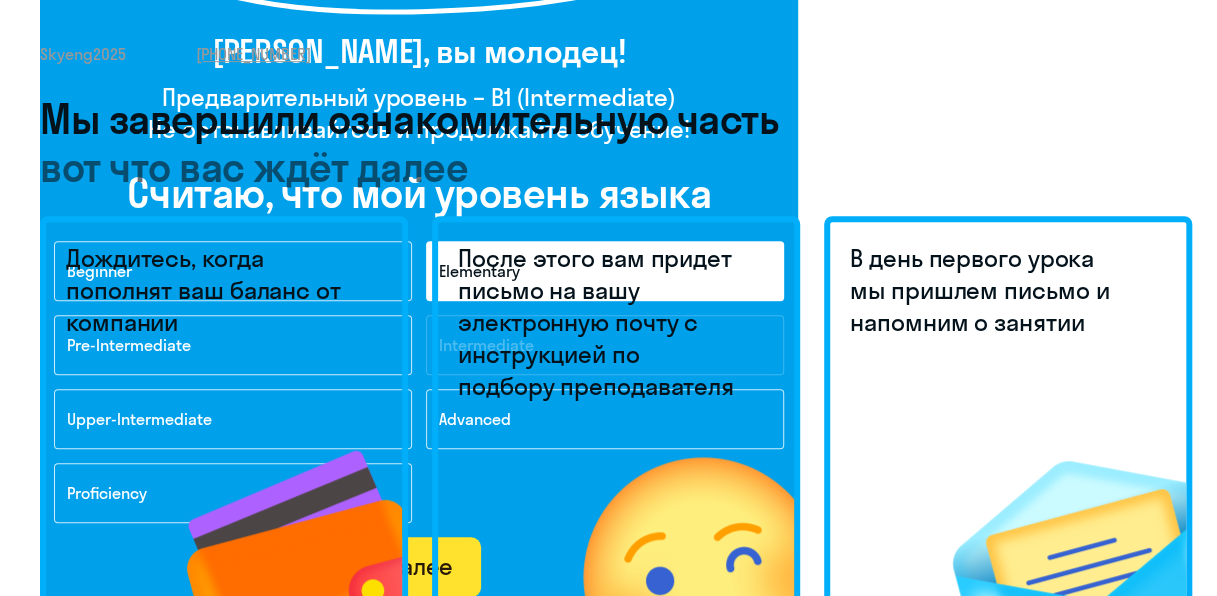 scroll, scrollTop: 0, scrollLeft: 0, axis: both 